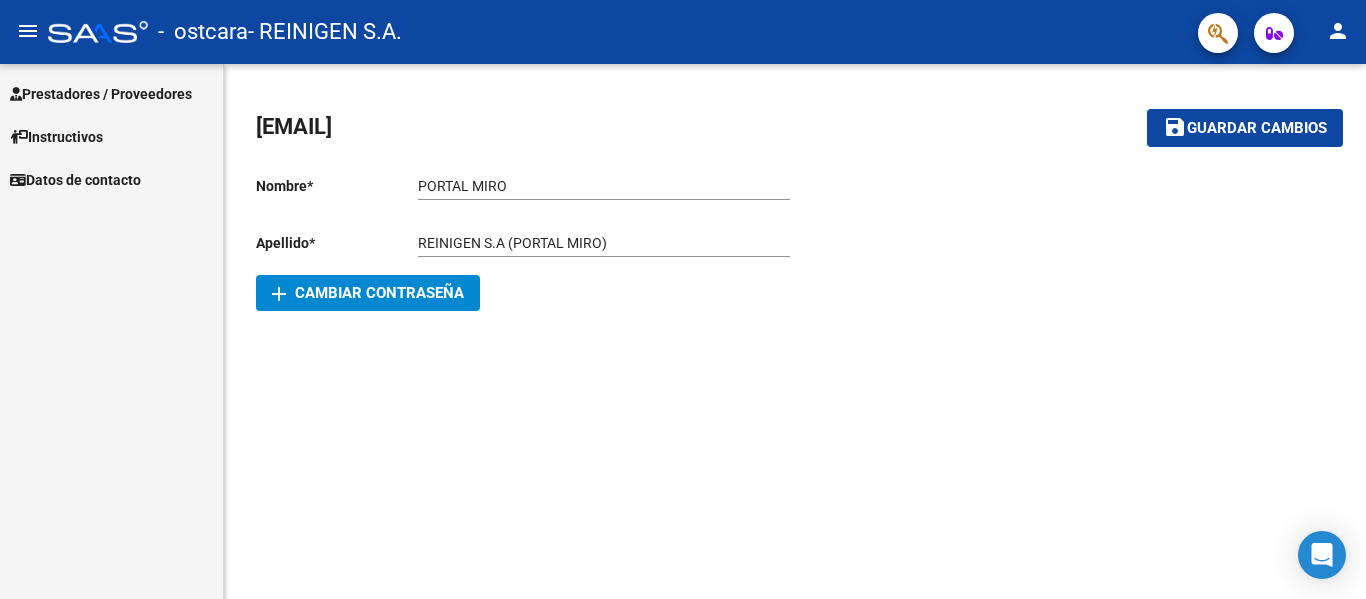 scroll, scrollTop: 0, scrollLeft: 0, axis: both 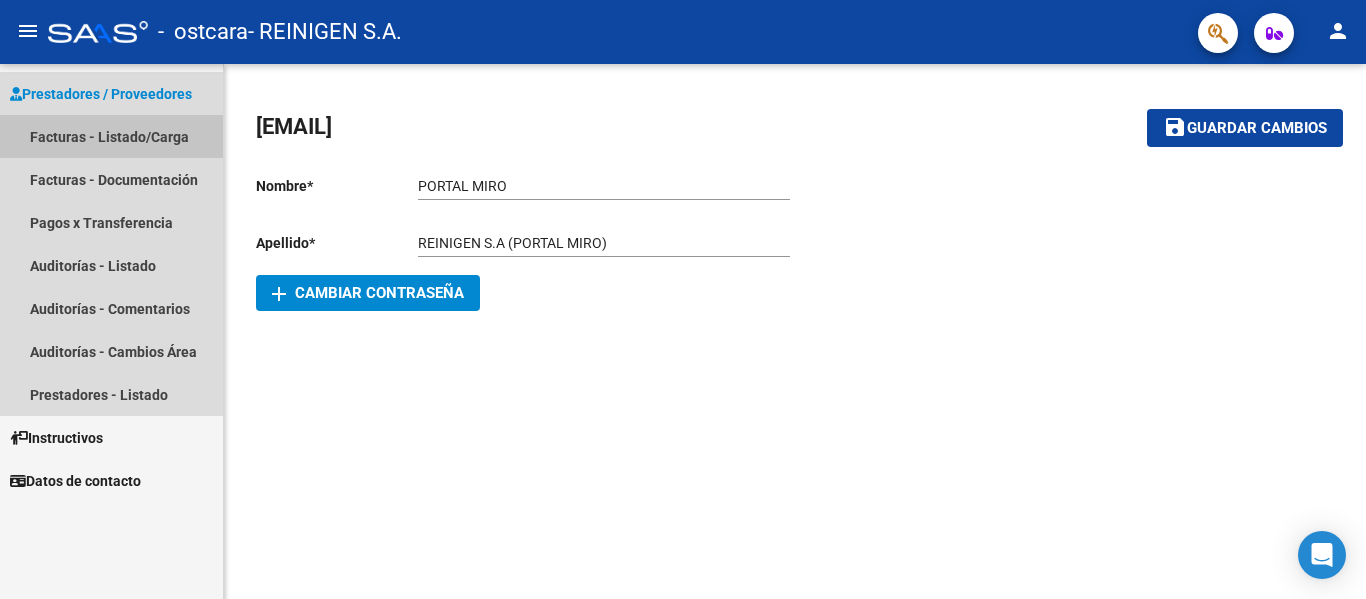 click on "Facturas - Listado/Carga" at bounding box center [111, 136] 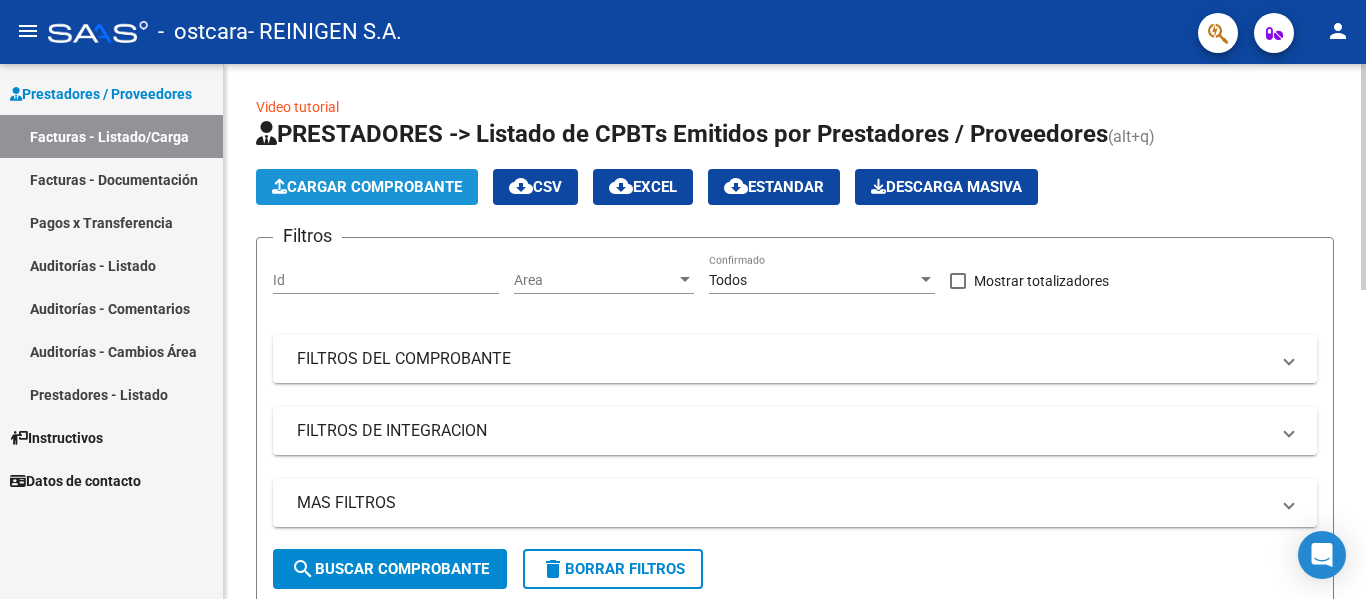 click on "Cargar Comprobante" 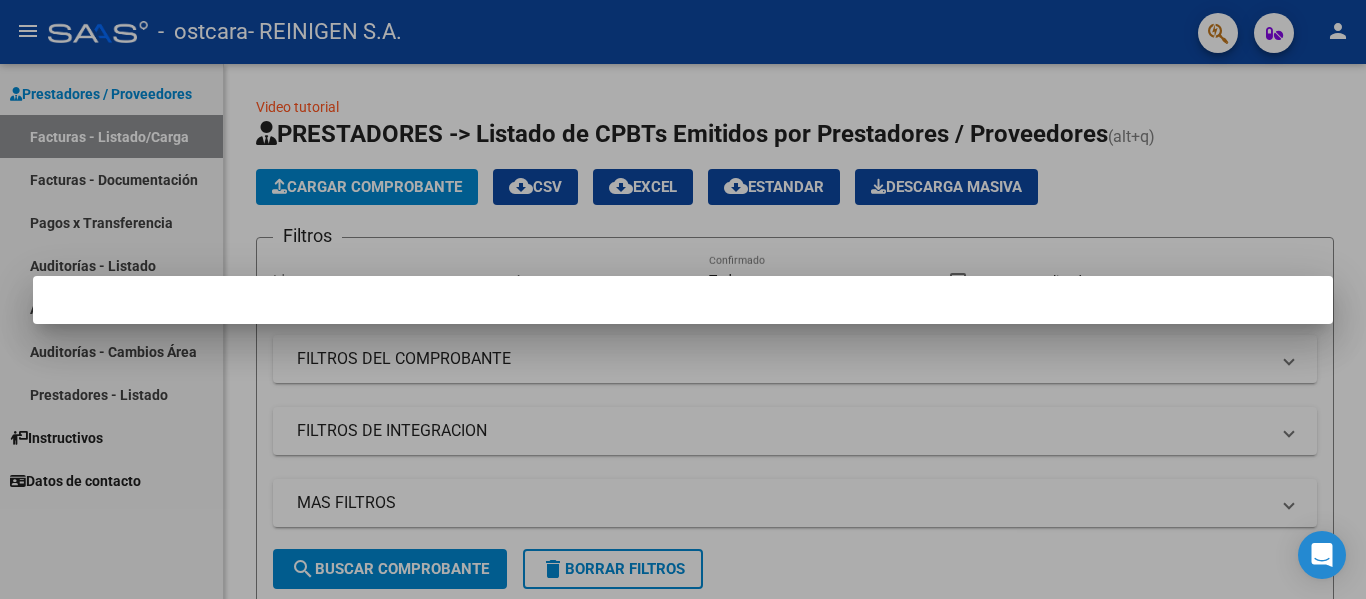 click at bounding box center [683, 299] 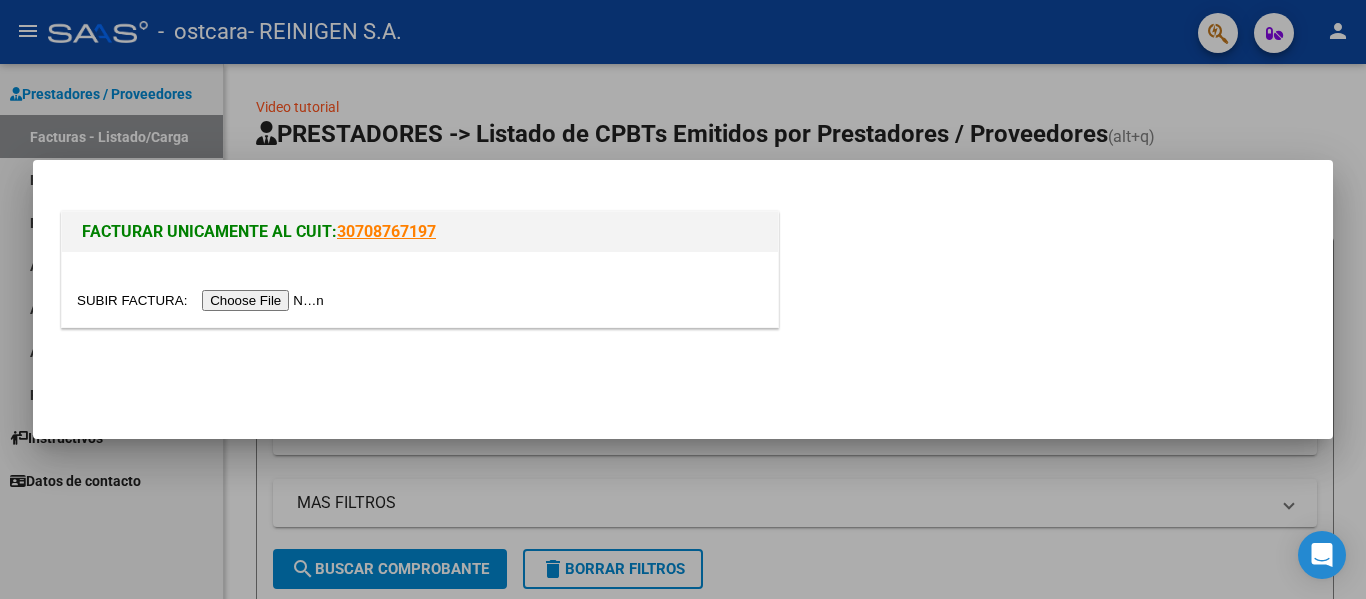 click at bounding box center [203, 300] 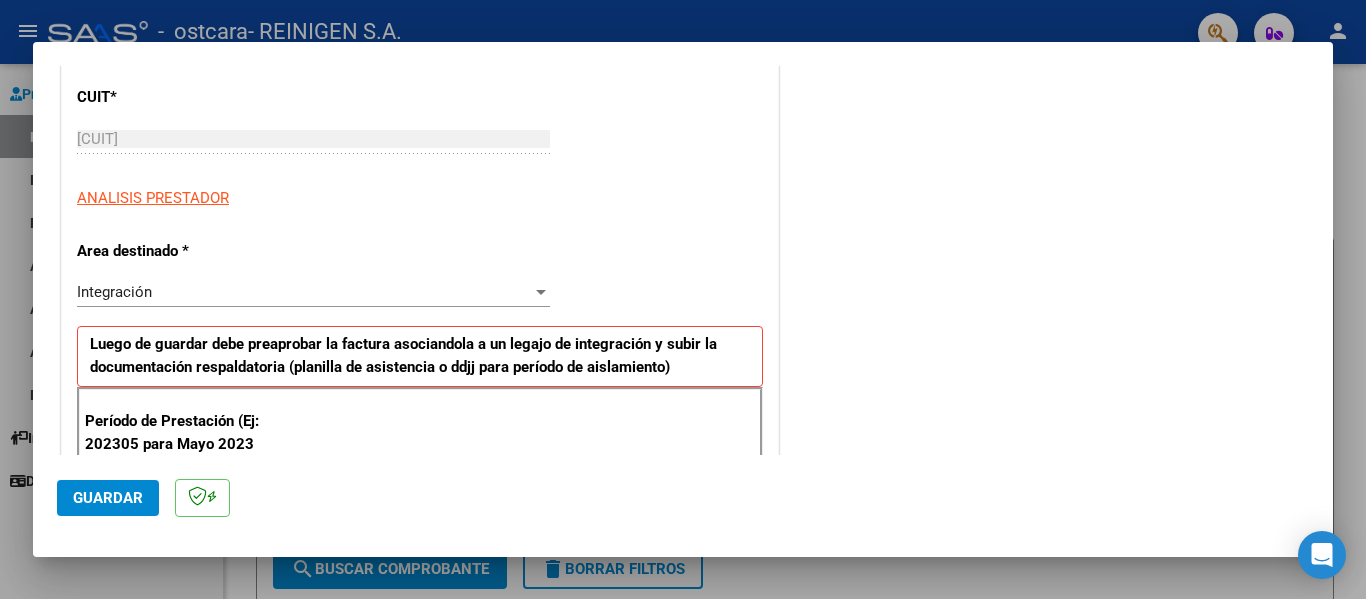 scroll, scrollTop: 400, scrollLeft: 0, axis: vertical 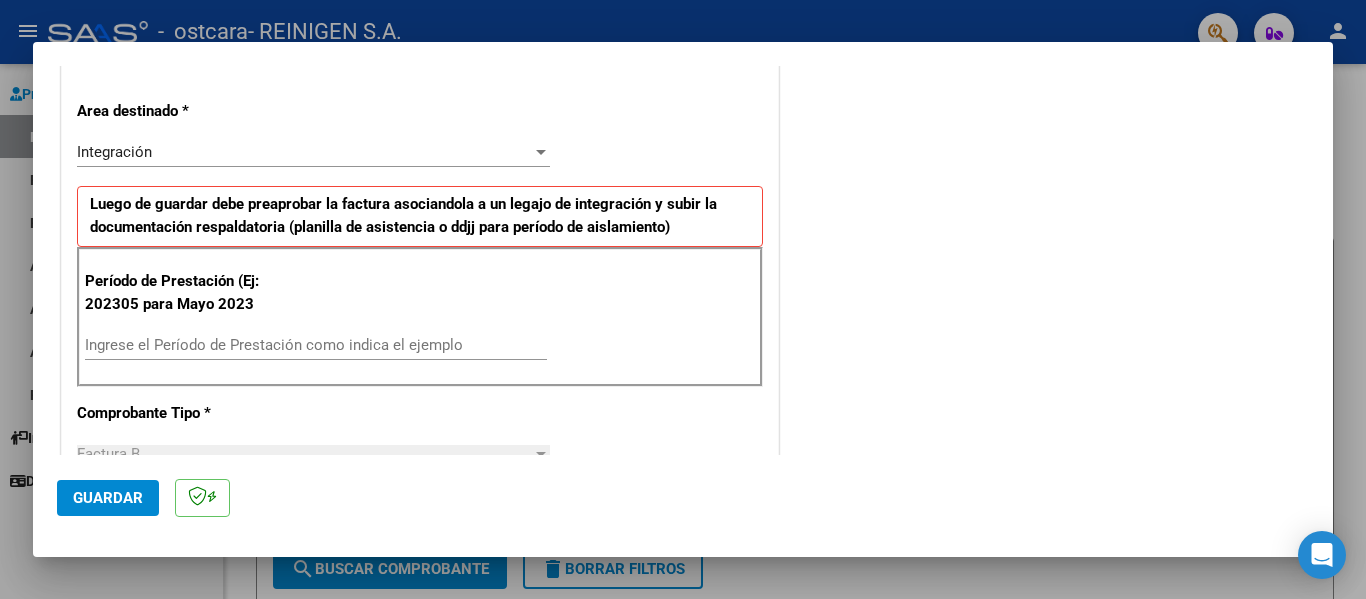 drag, startPoint x: 461, startPoint y: 328, endPoint x: 443, endPoint y: 331, distance: 18.248287 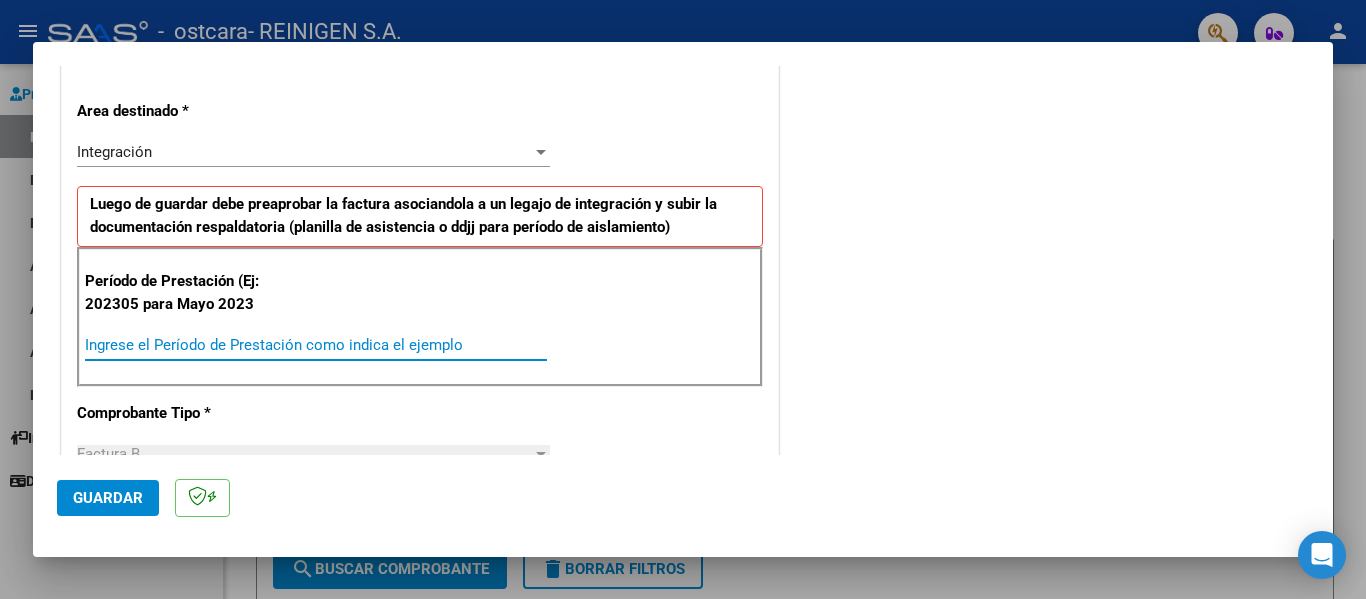 drag, startPoint x: 440, startPoint y: 348, endPoint x: 495, endPoint y: 331, distance: 57.567352 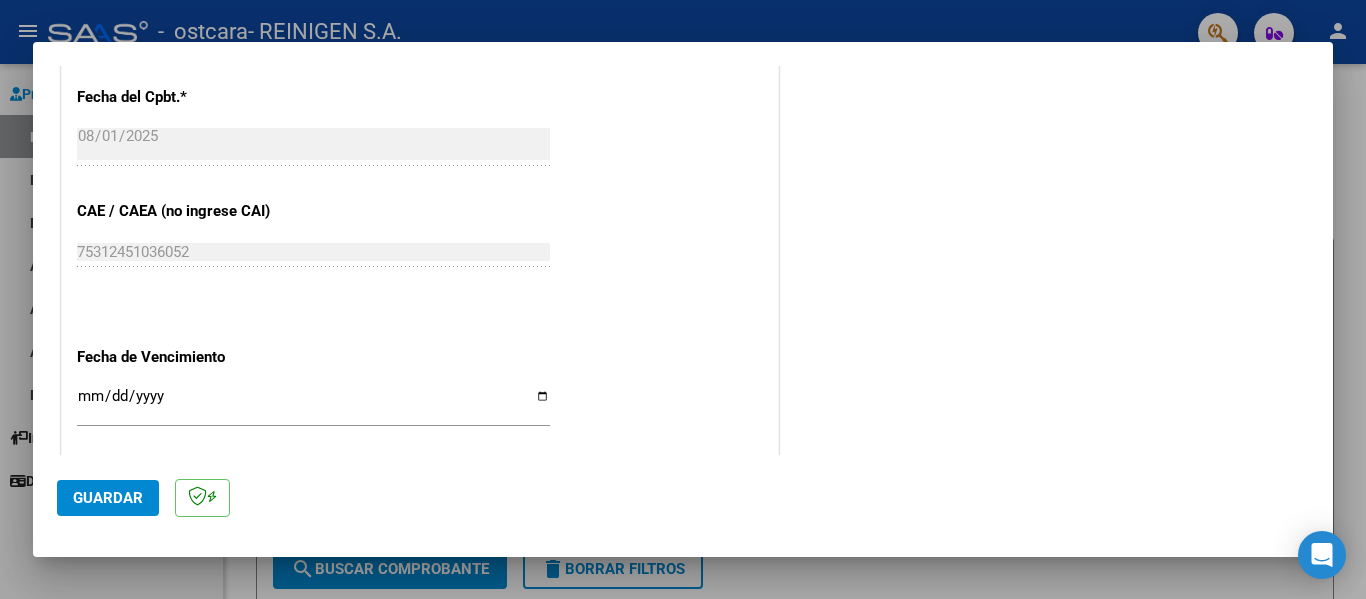 scroll, scrollTop: 1200, scrollLeft: 0, axis: vertical 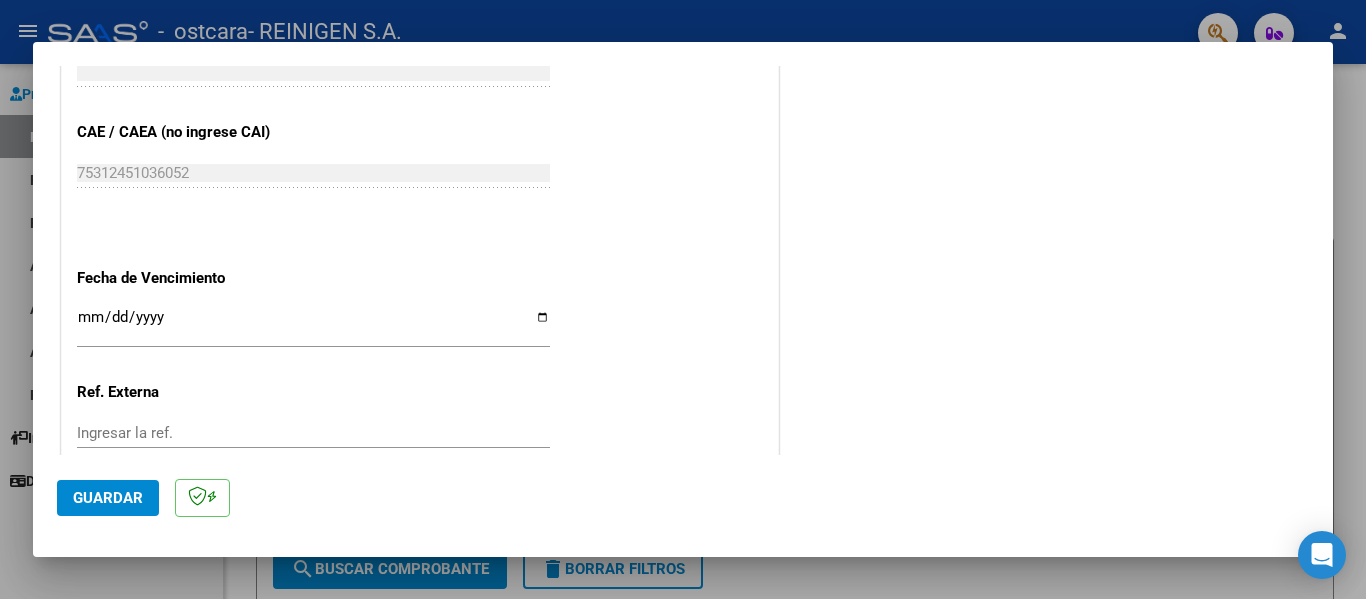 type on "202507" 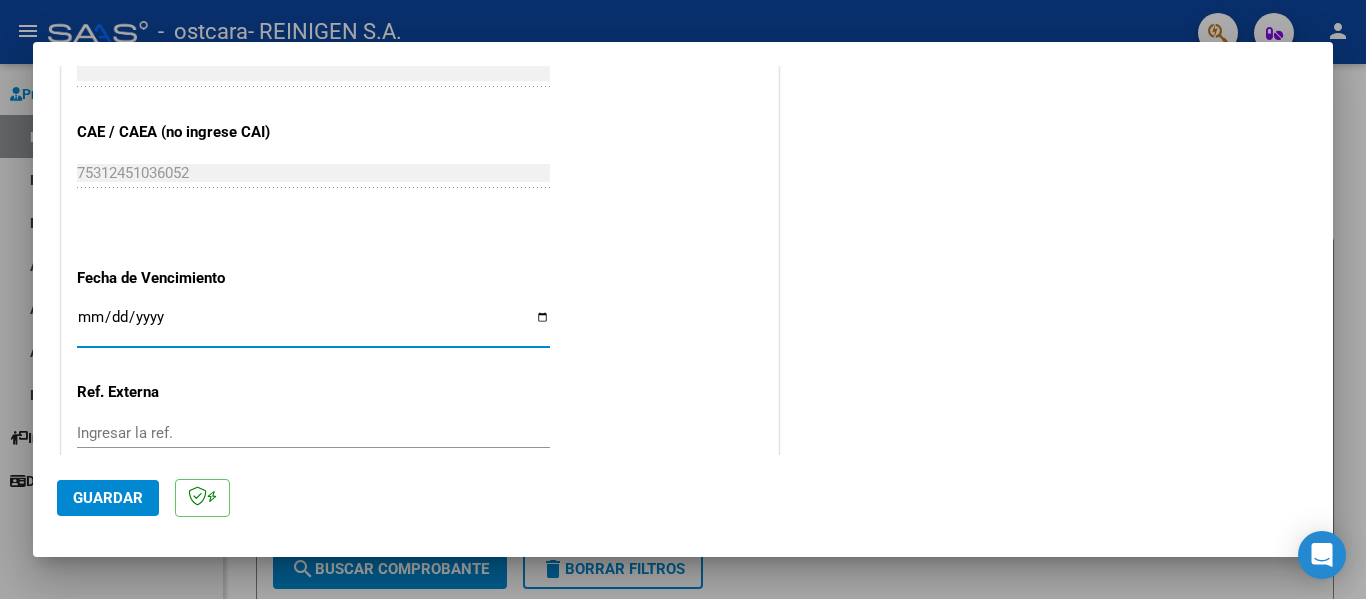 click on "Ingresar la fecha" at bounding box center [313, 325] 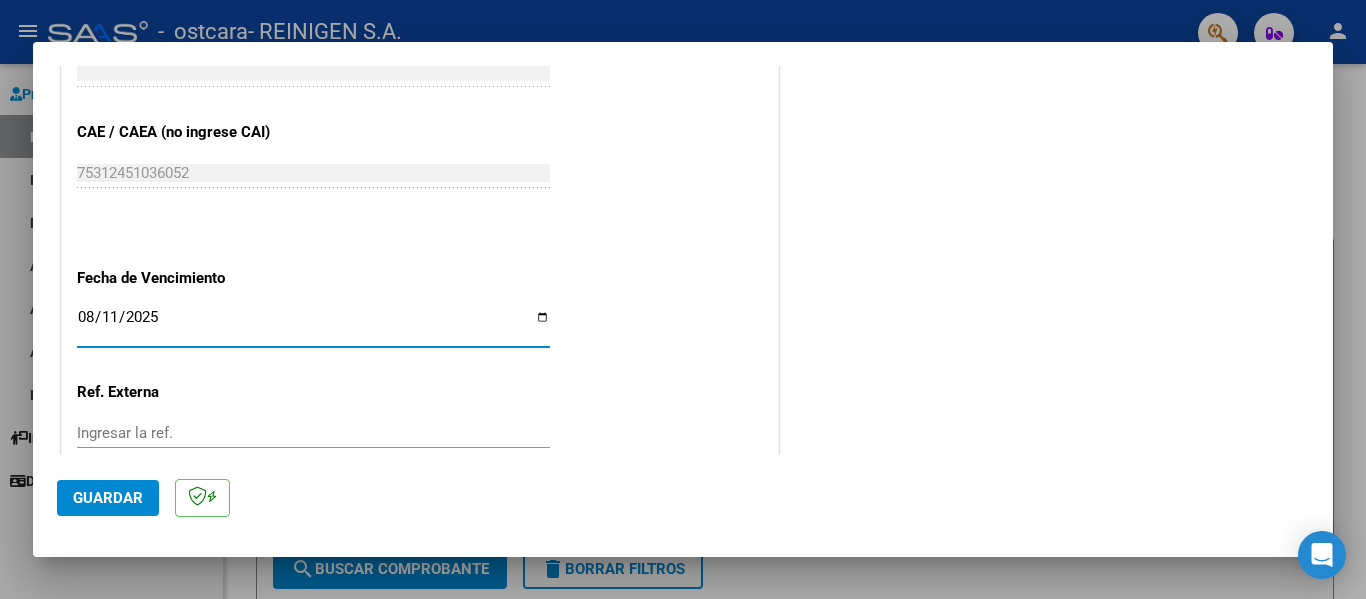 type on "2025-08-11" 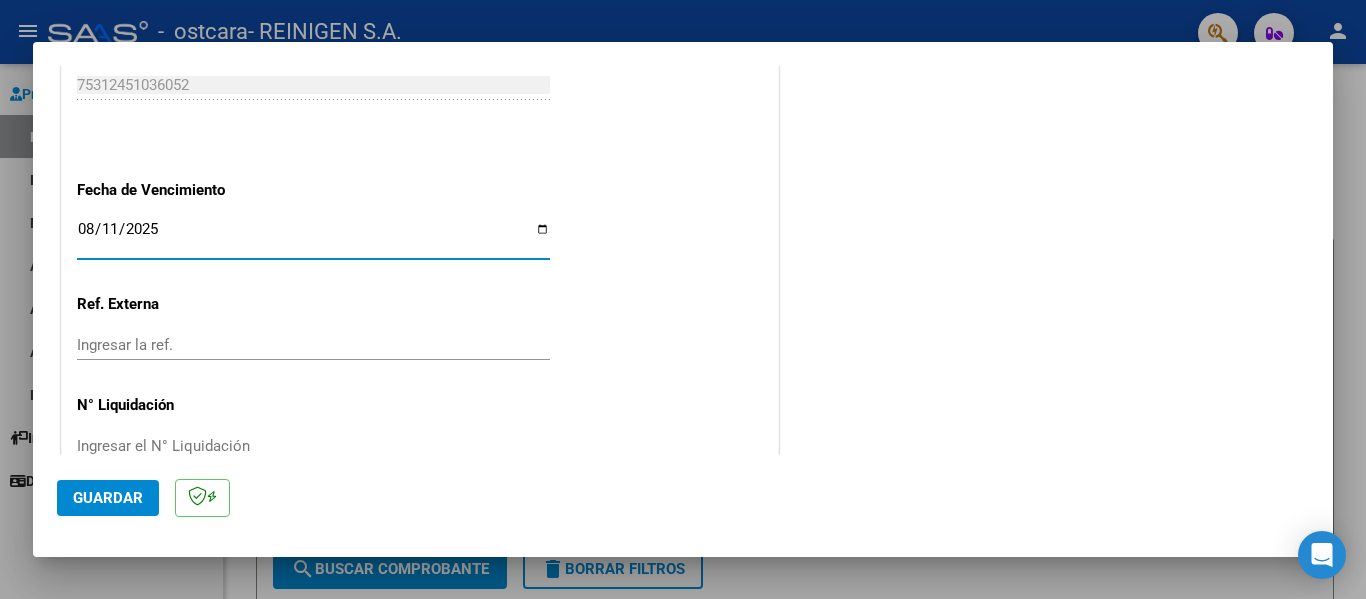 scroll, scrollTop: 1333, scrollLeft: 0, axis: vertical 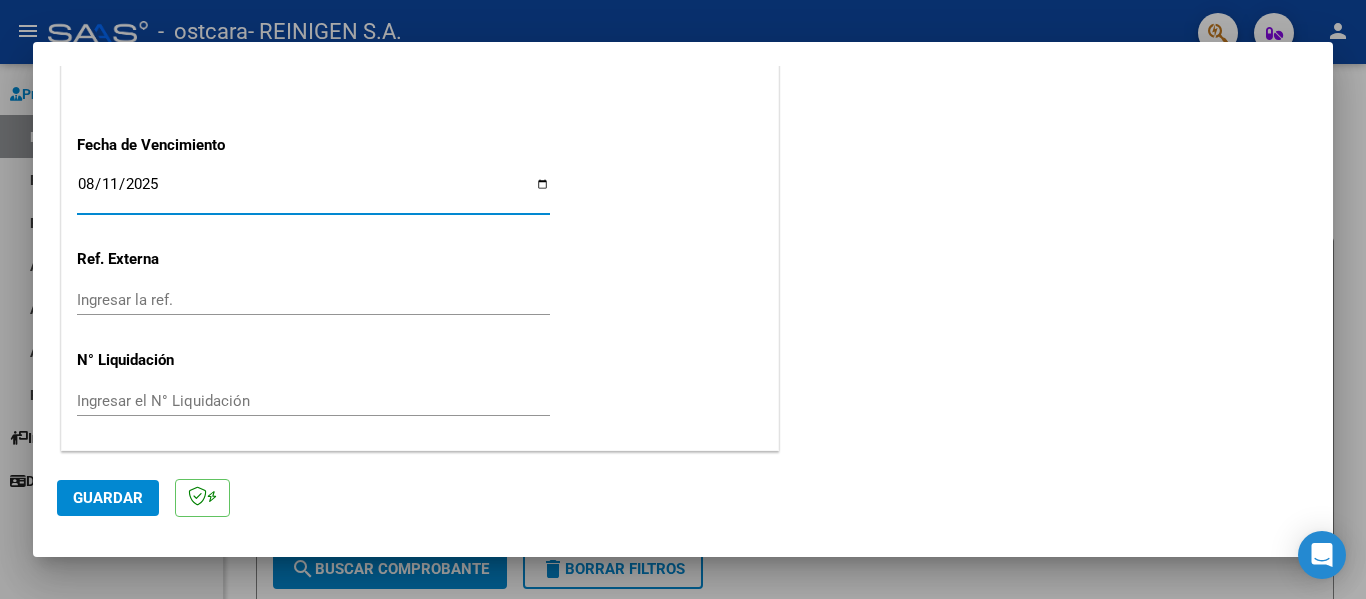 click on "Guardar" 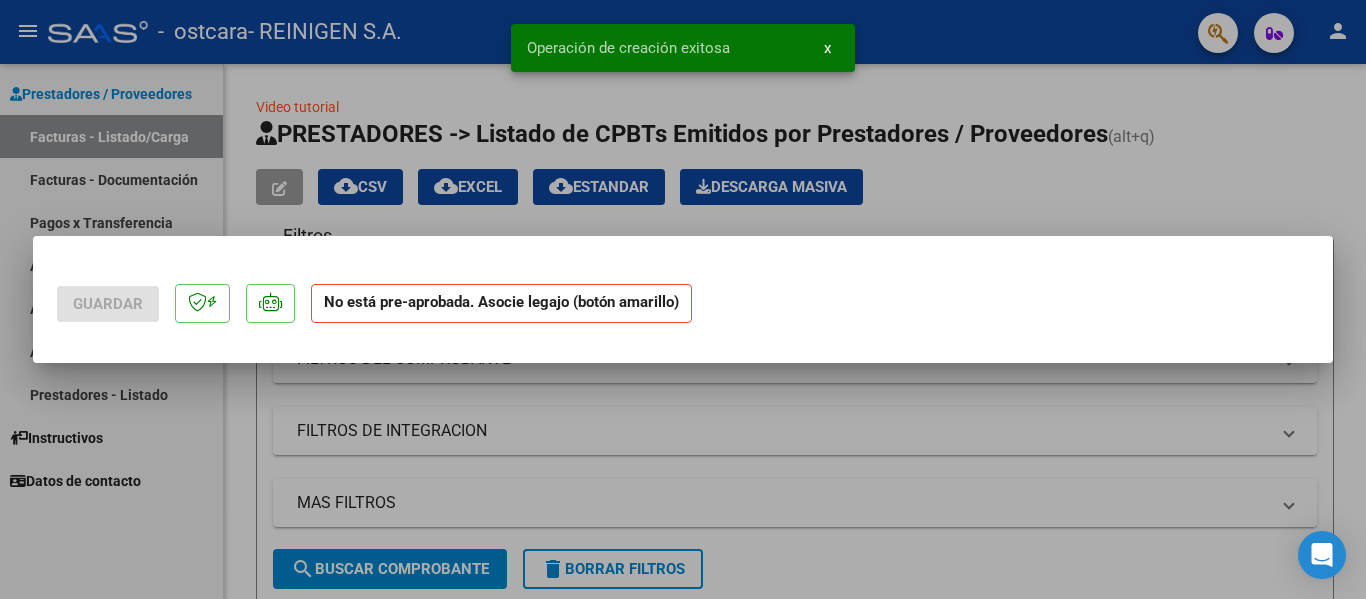 scroll, scrollTop: 0, scrollLeft: 0, axis: both 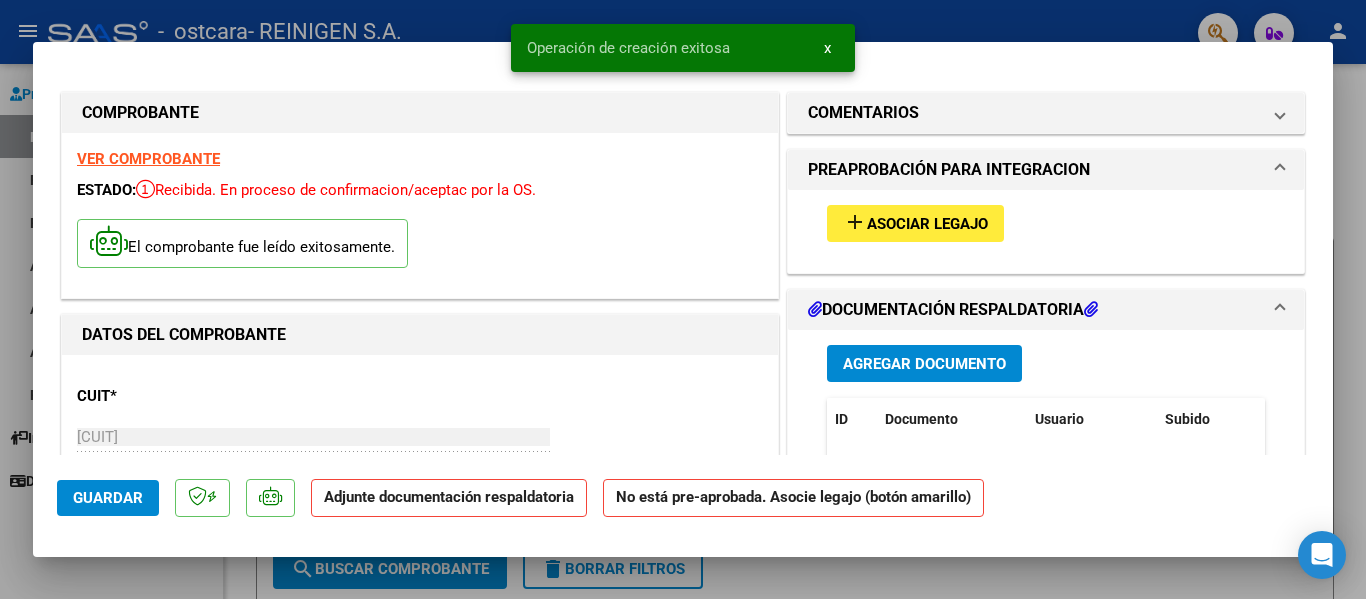 click on "add Asociar Legajo" at bounding box center (915, 223) 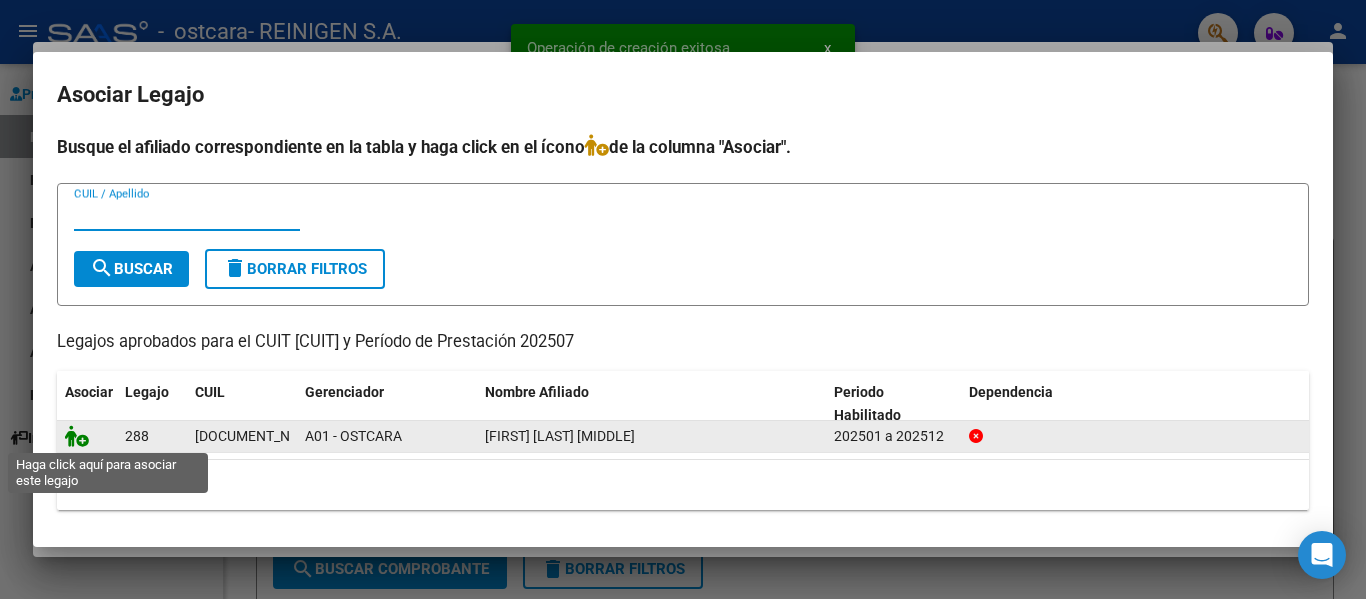 click 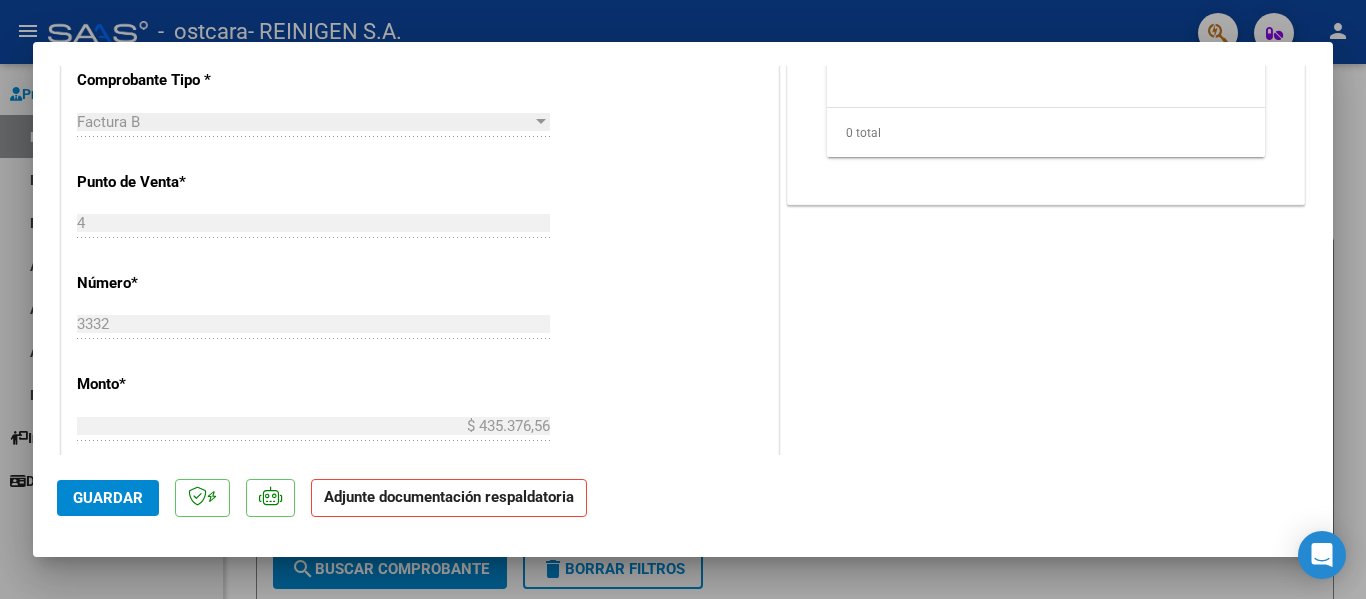 scroll, scrollTop: 400, scrollLeft: 0, axis: vertical 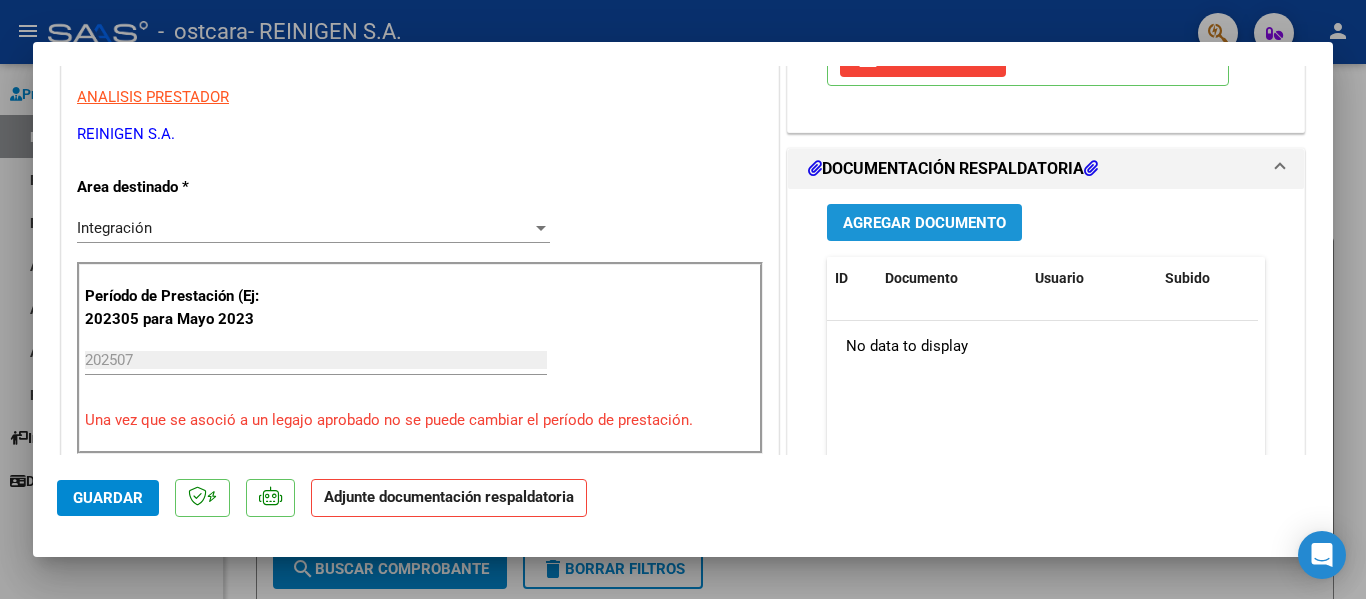 click on "Agregar Documento" at bounding box center [924, 222] 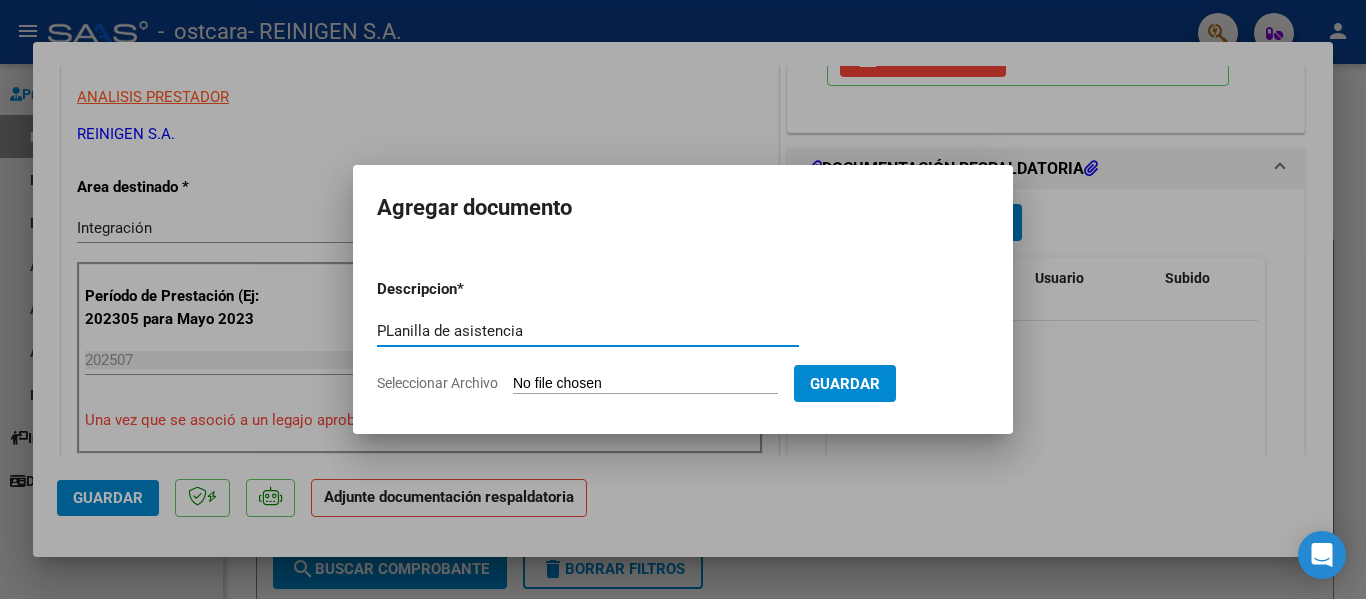 type on "PLanilla de asistencia" 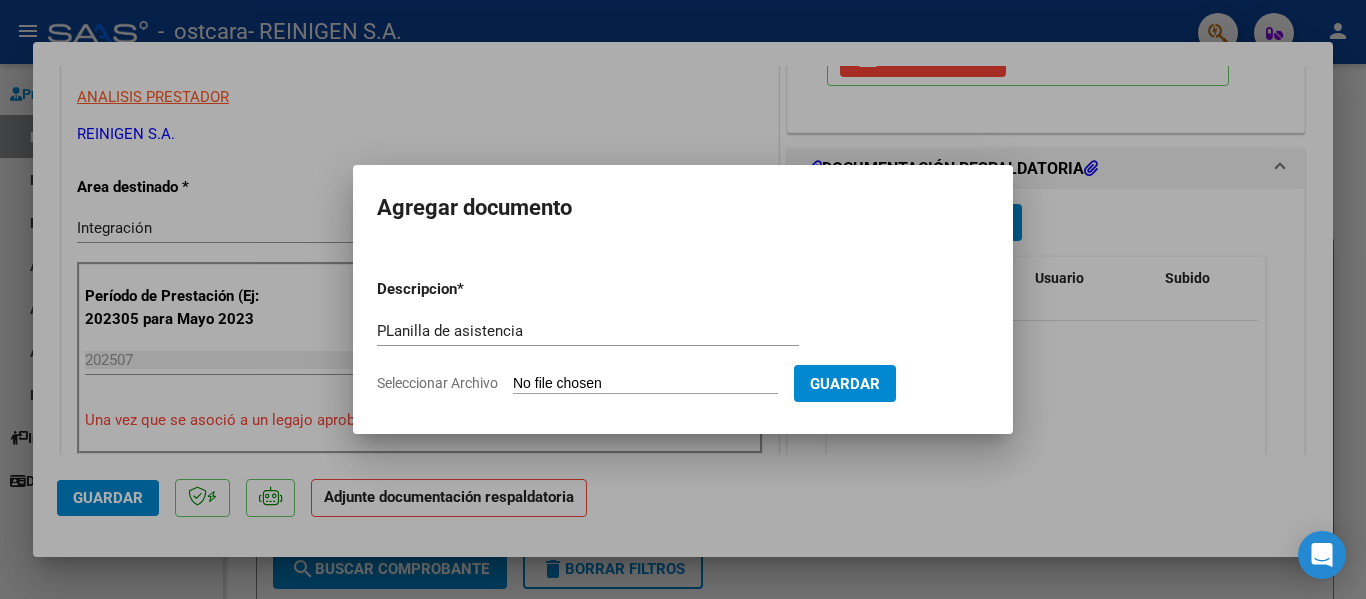 click on "Descripcion  *   PLanilla de asistencia Escriba aquí una descripcion  Seleccionar Archivo Guardar" at bounding box center [683, 336] 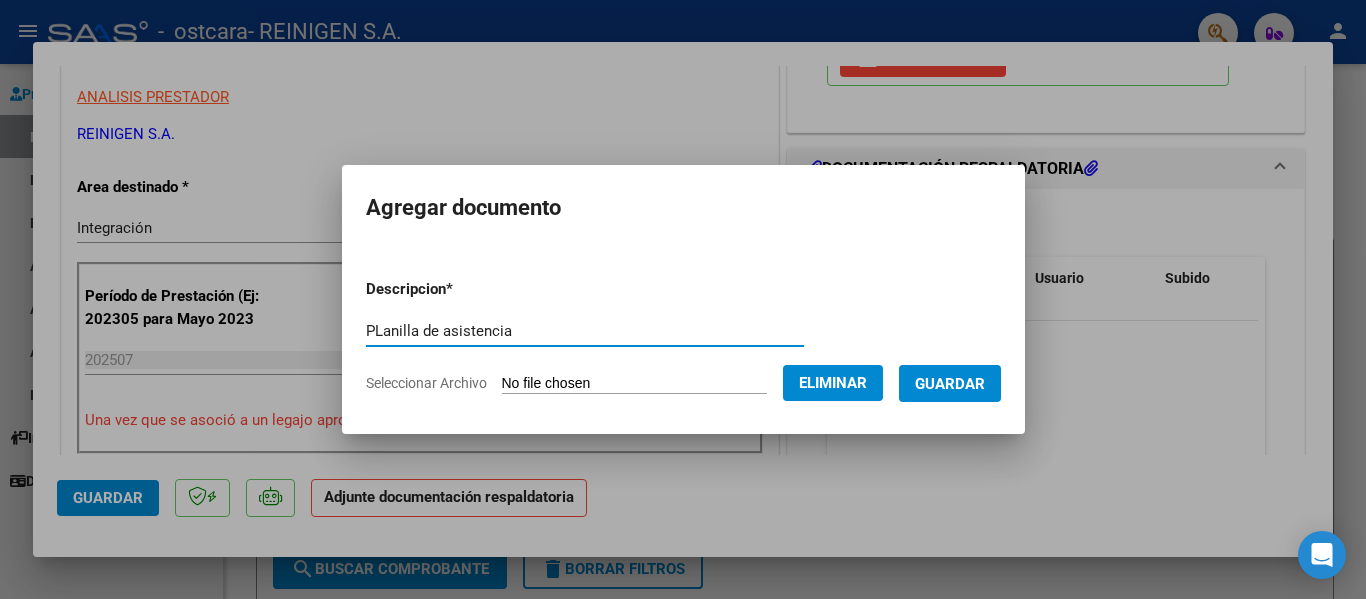 click on "PLanilla de asistencia" at bounding box center [585, 331] 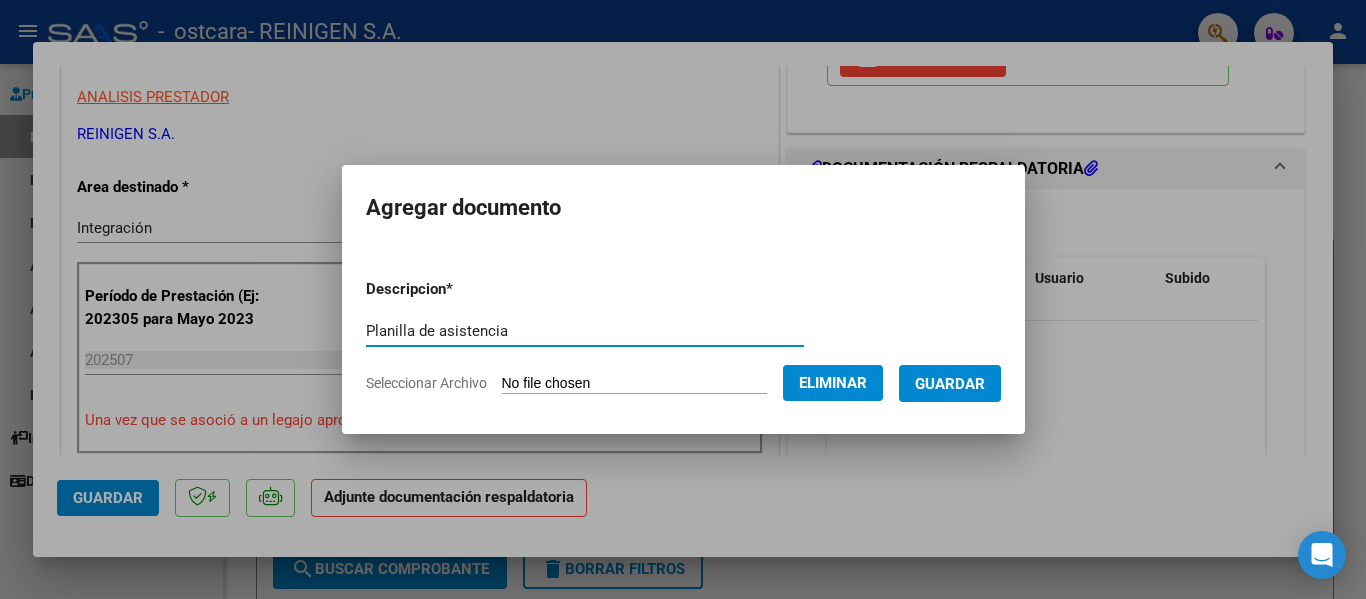 type on "Planilla de asistencia" 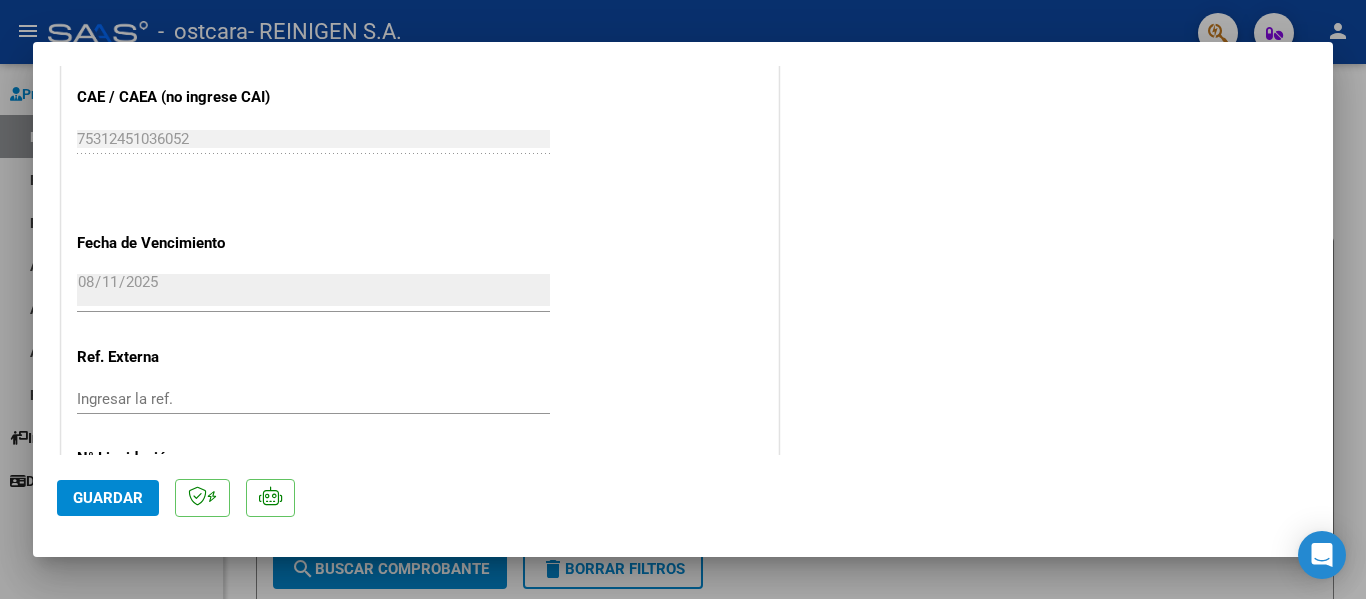 scroll, scrollTop: 1401, scrollLeft: 0, axis: vertical 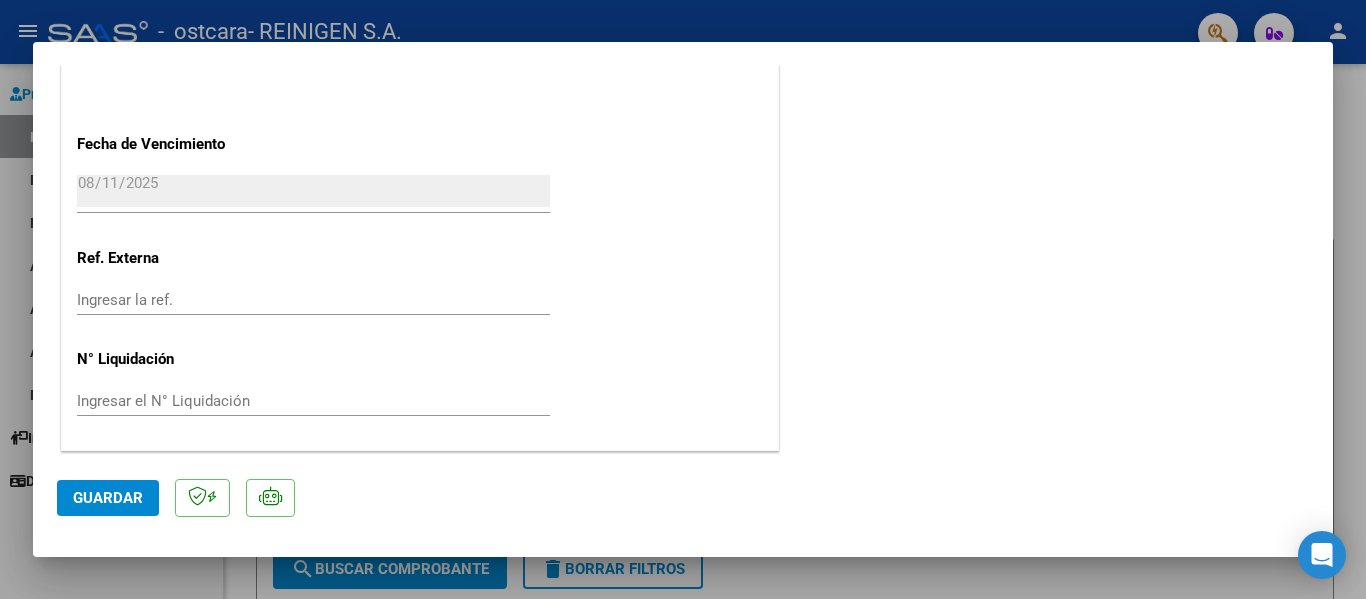 click on "Guardar" 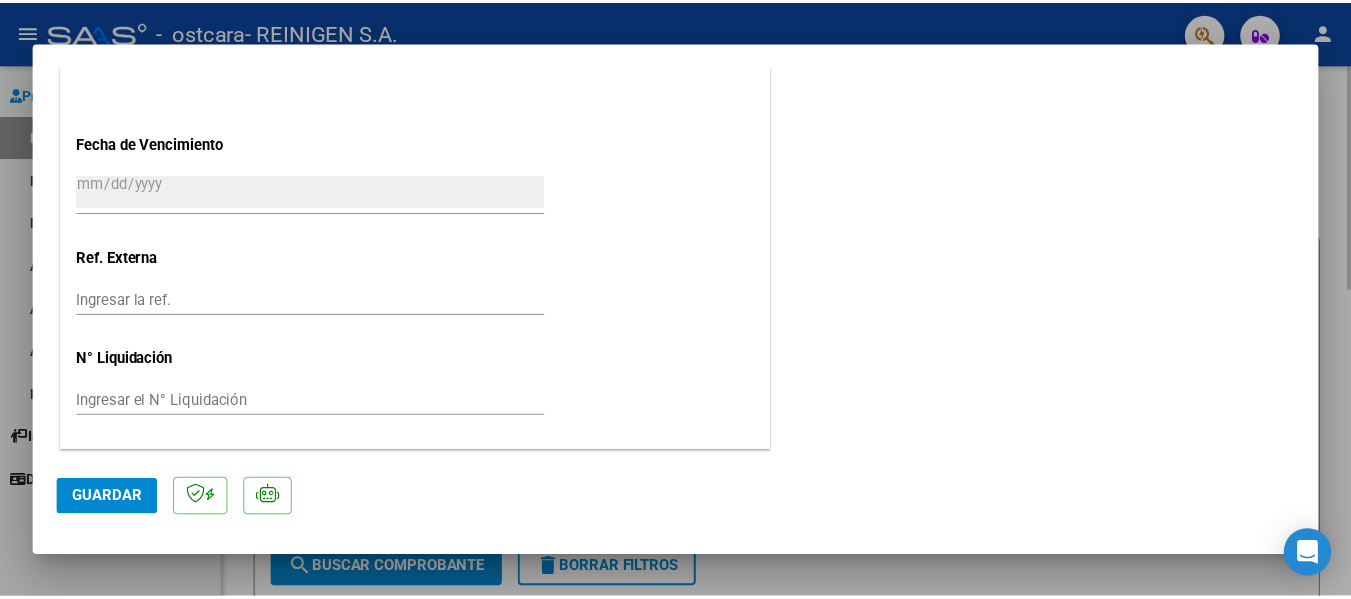 scroll, scrollTop: 1553, scrollLeft: 0, axis: vertical 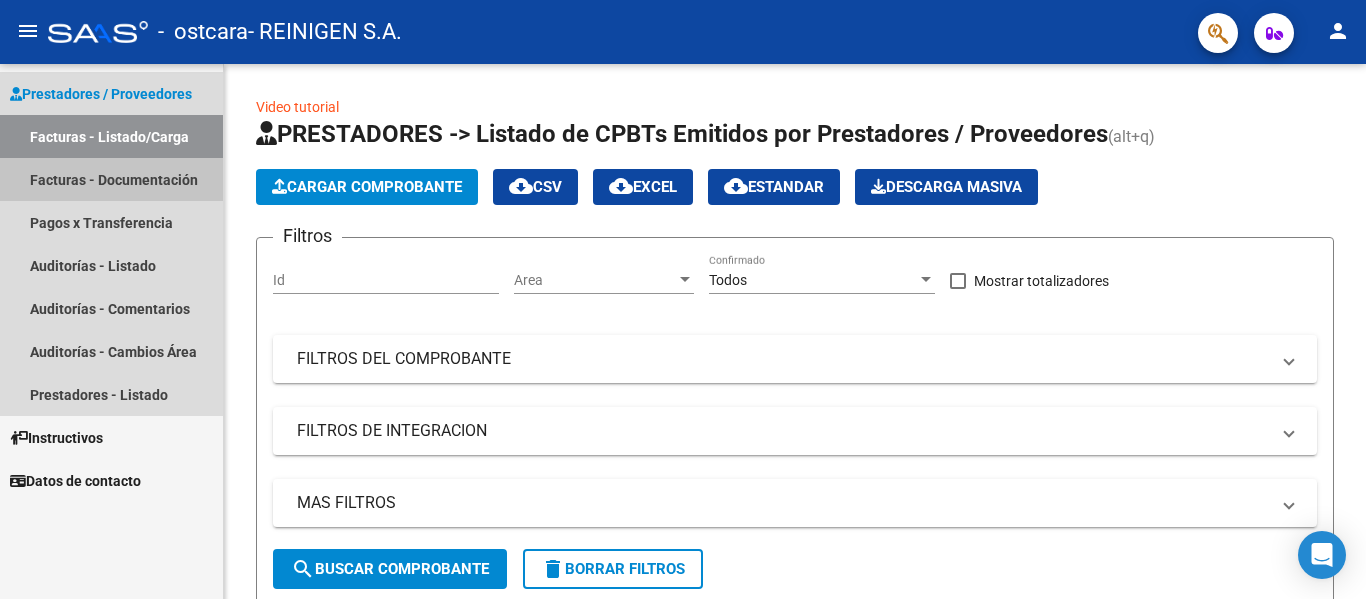 click on "Facturas - Documentación" at bounding box center [111, 179] 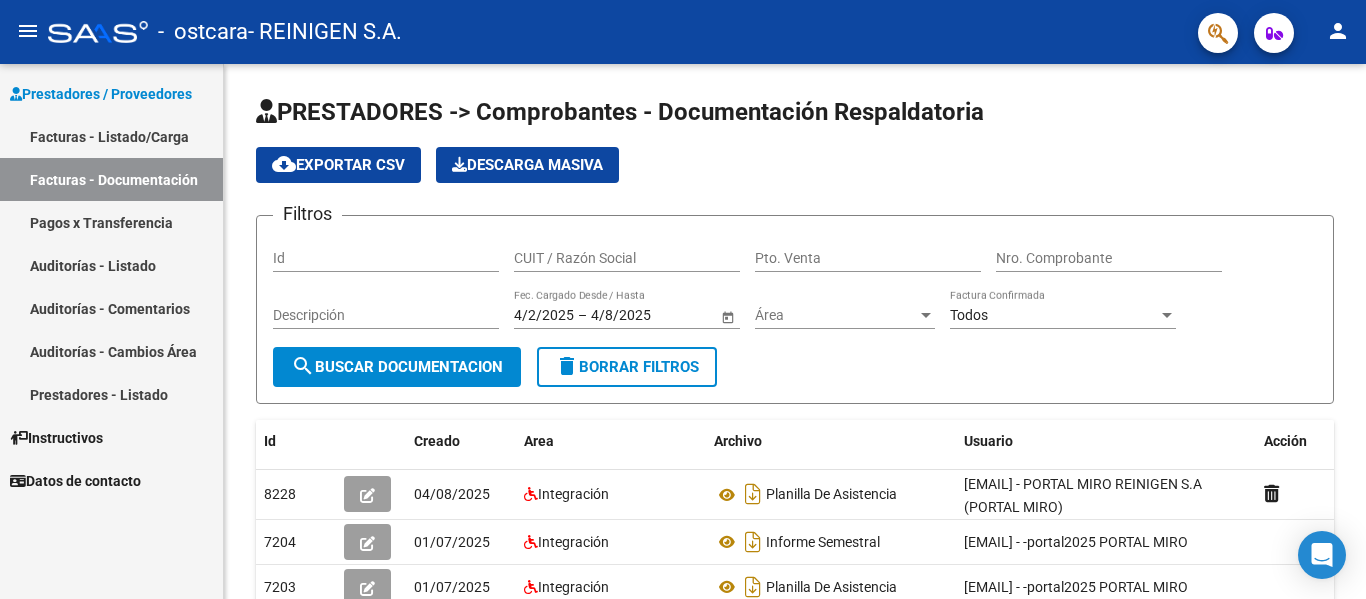 click on "person" 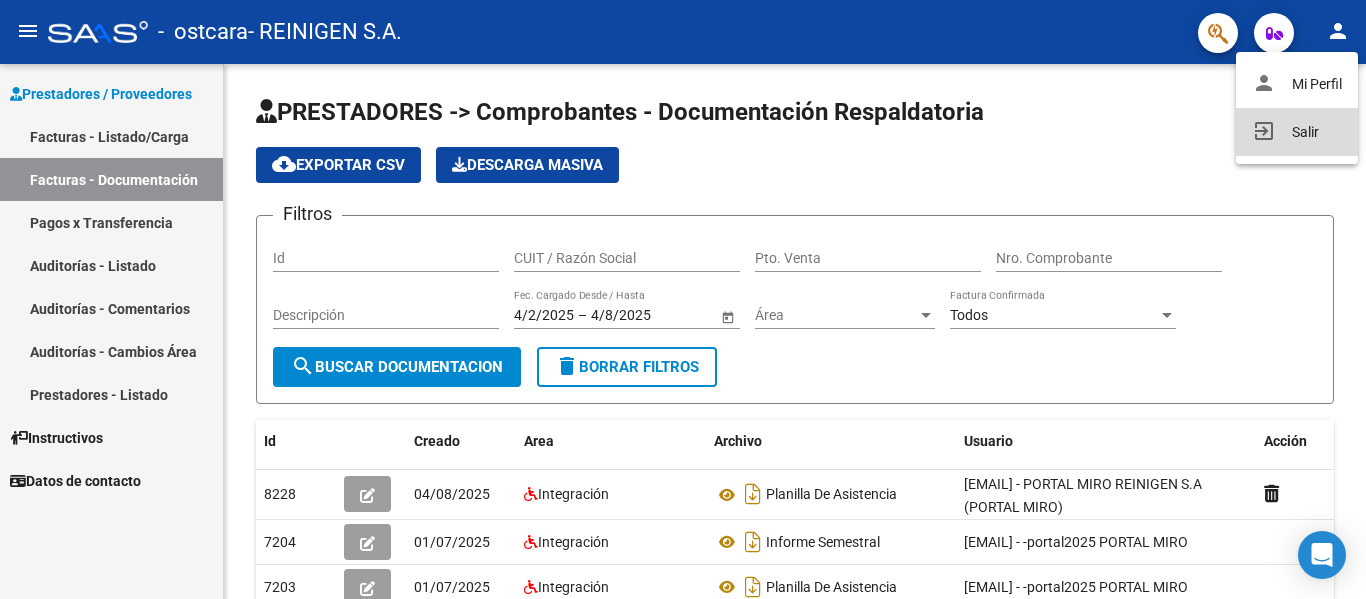click on "exit_to_app  Salir" at bounding box center [1297, 132] 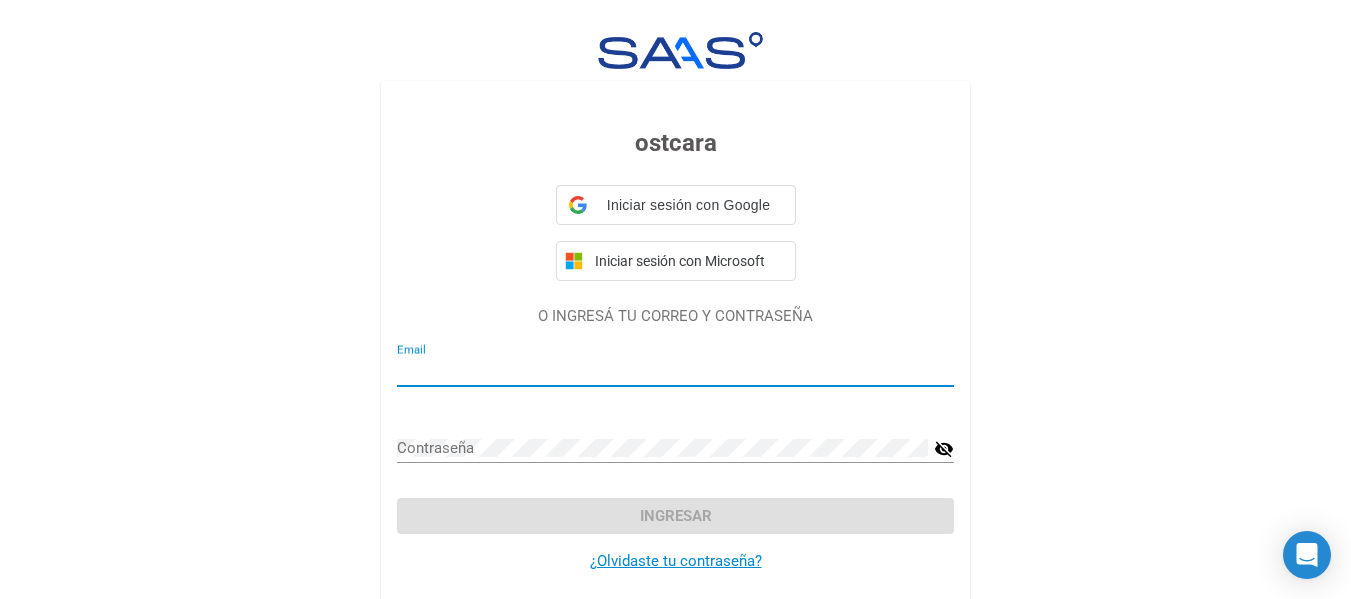 type on "[EMAIL]" 